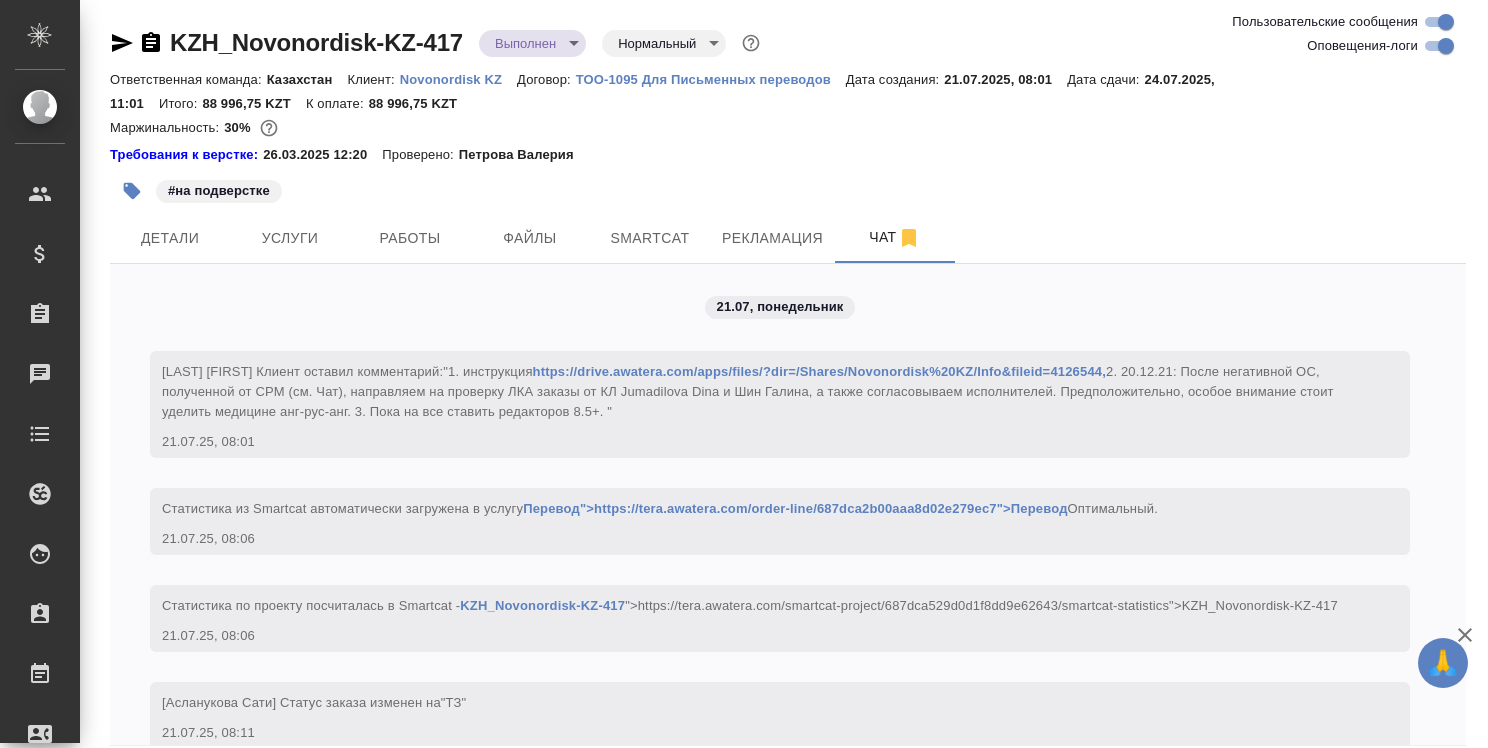 scroll, scrollTop: 0, scrollLeft: 0, axis: both 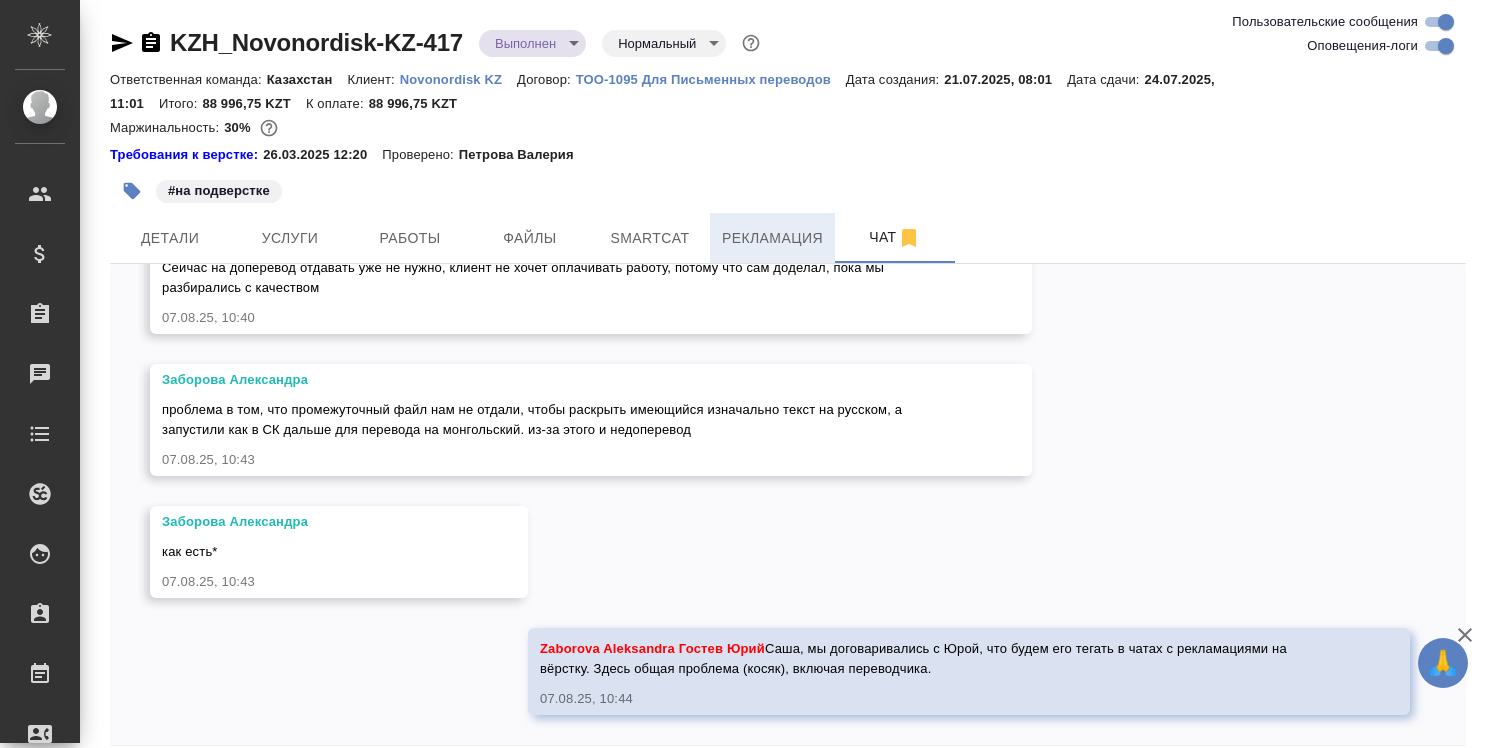 click on "Рекламация" at bounding box center [772, 238] 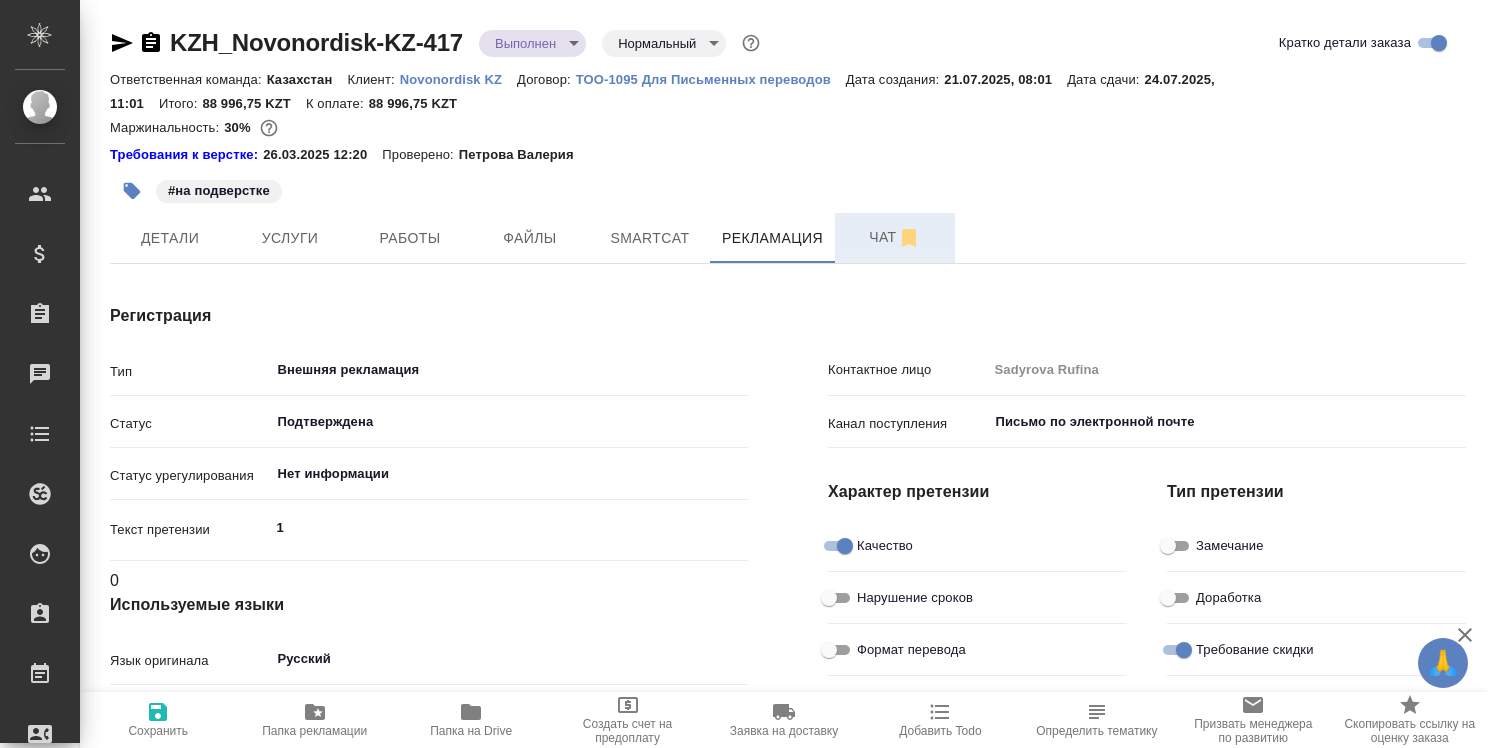 type on "Верстка" 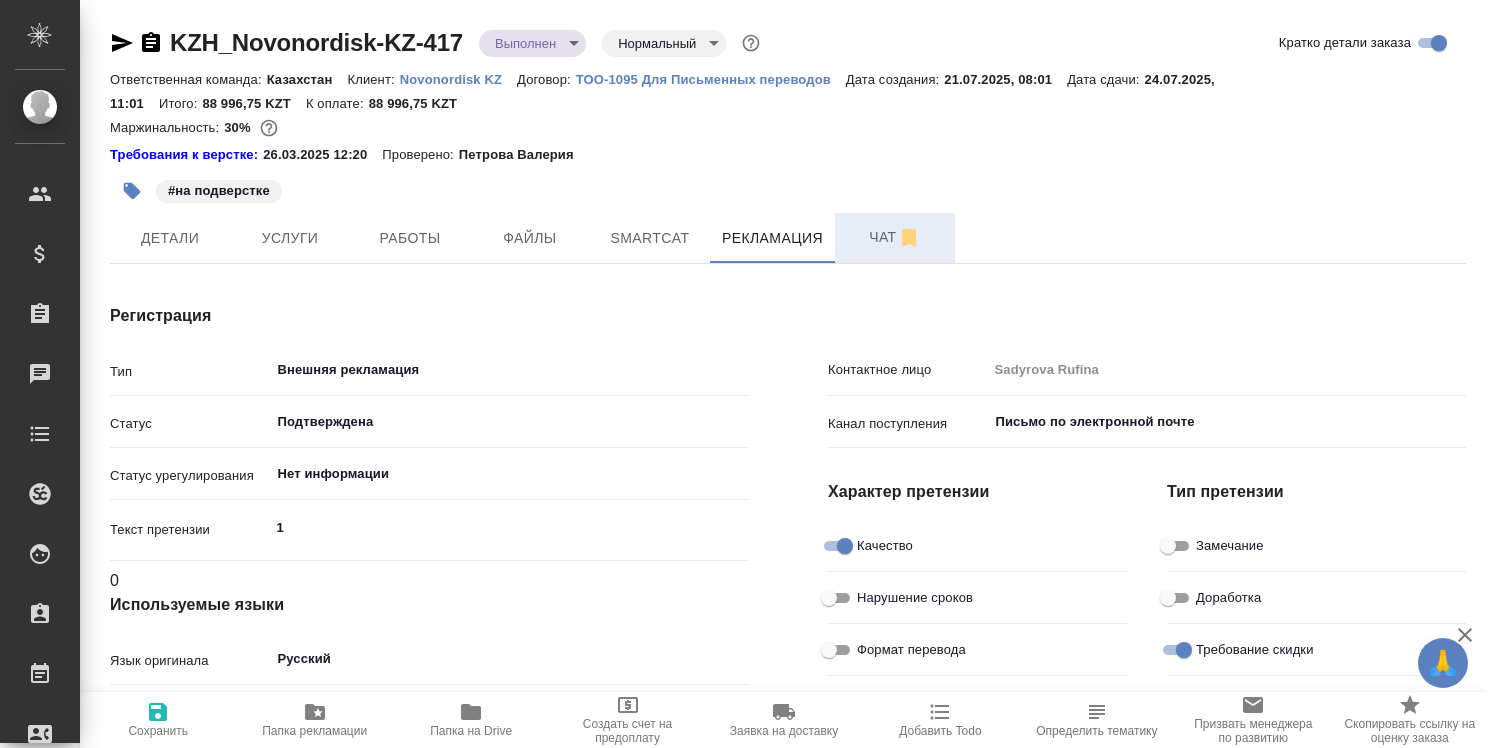 type on "x" 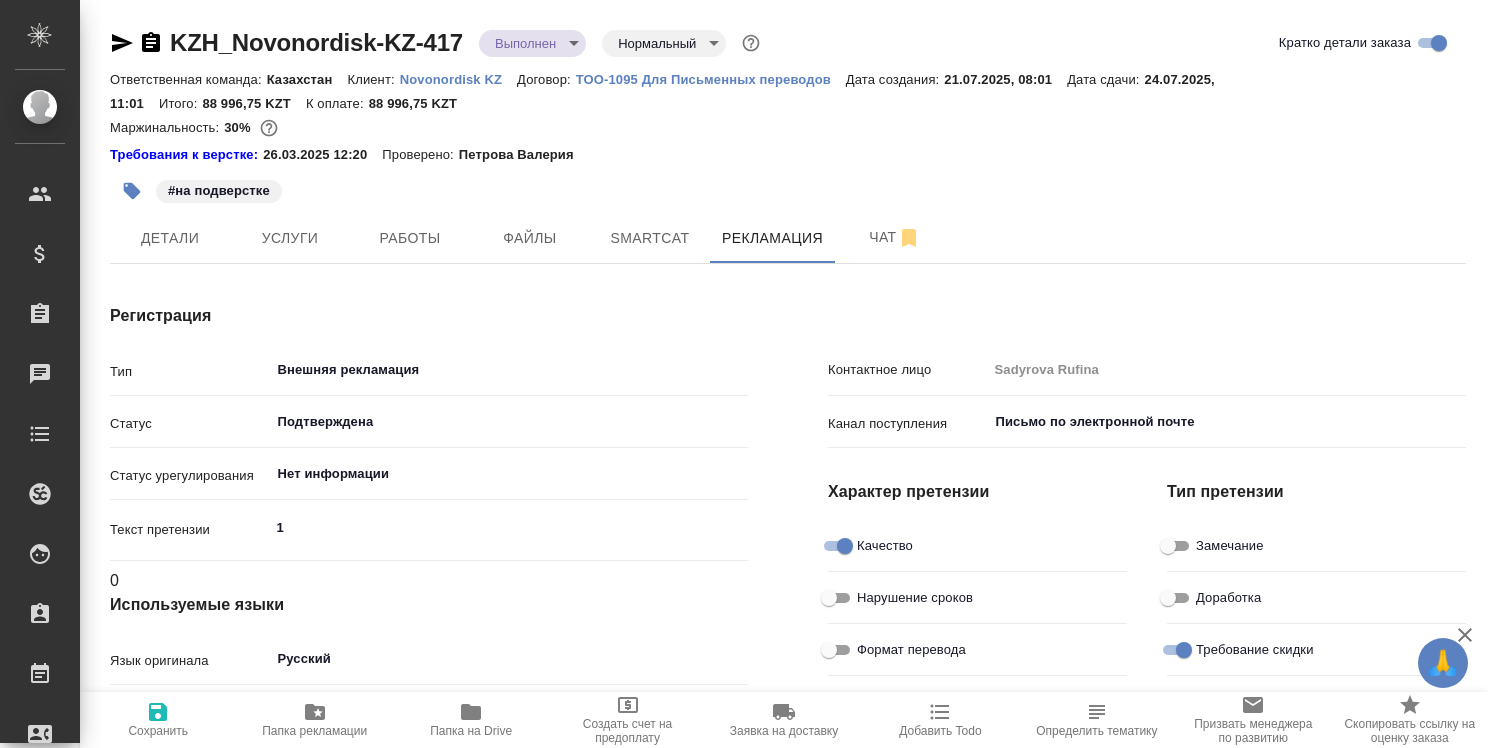type on "x" 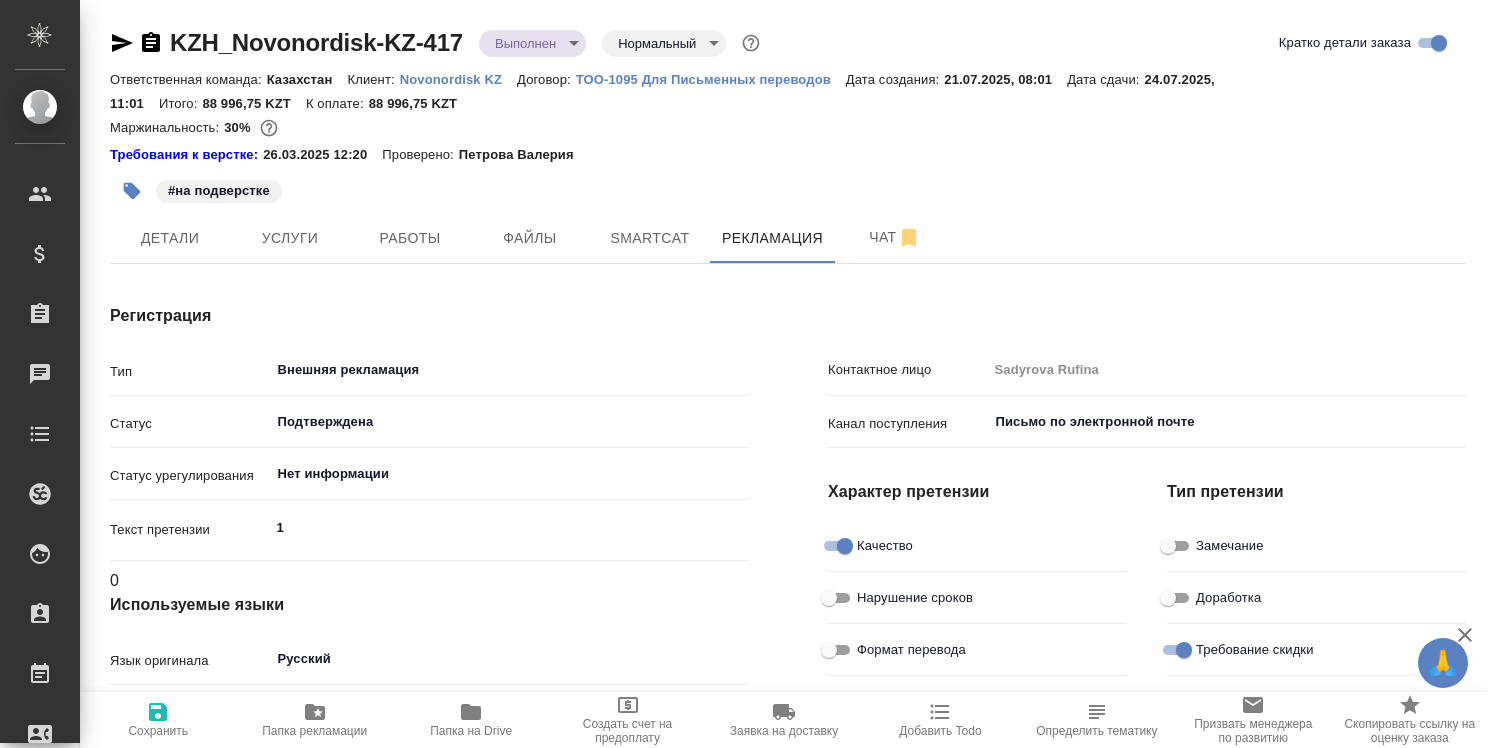 type on "x" 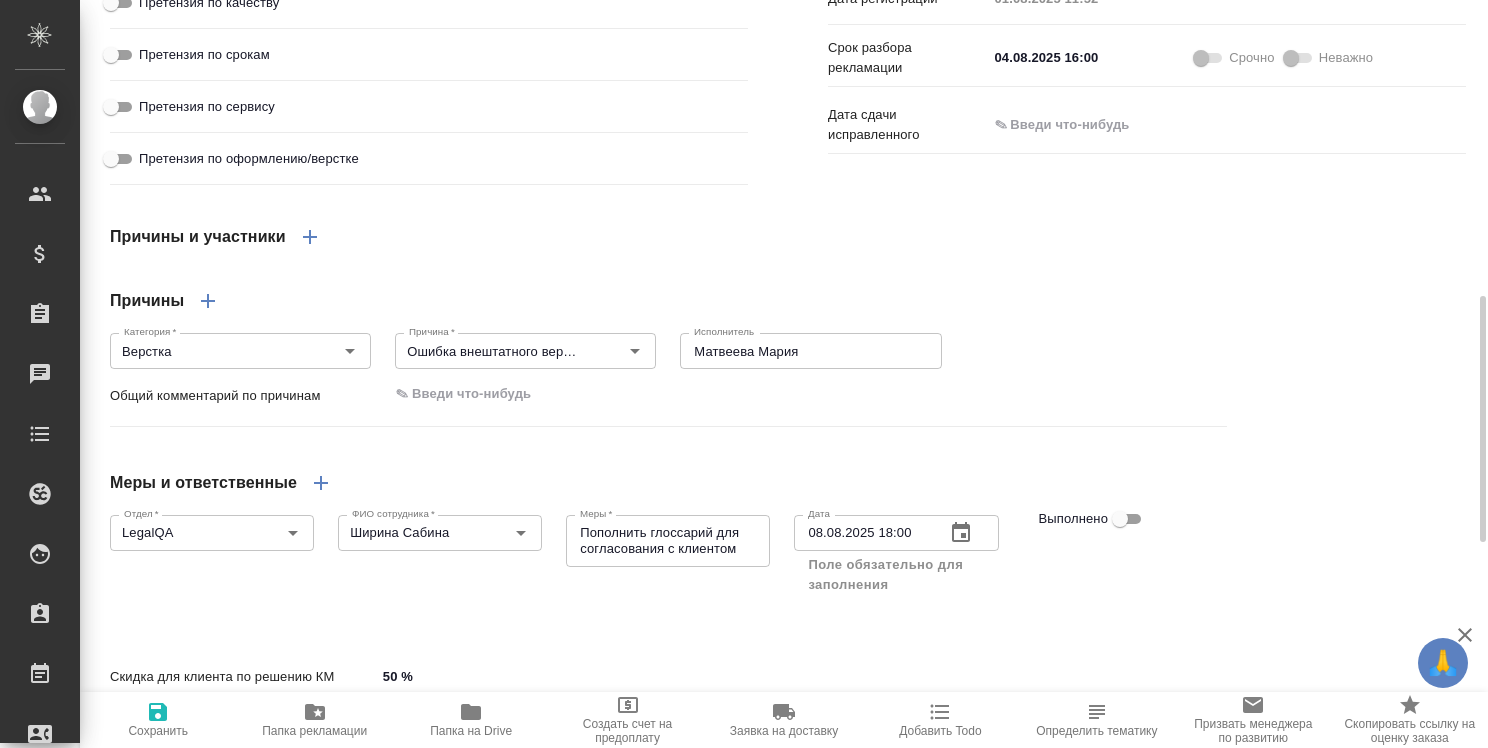 scroll, scrollTop: 1100, scrollLeft: 0, axis: vertical 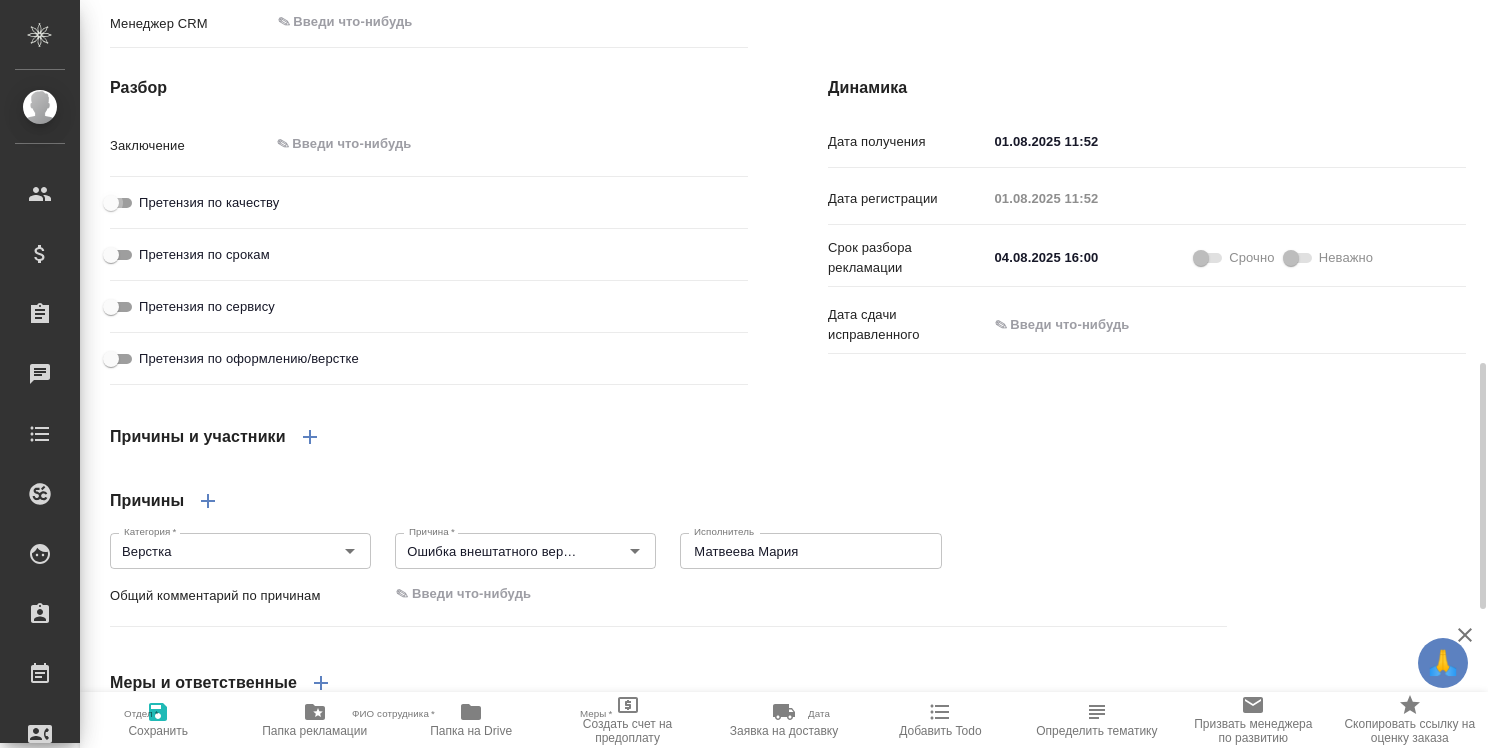 click on "Претензия по качеству" at bounding box center (111, 203) 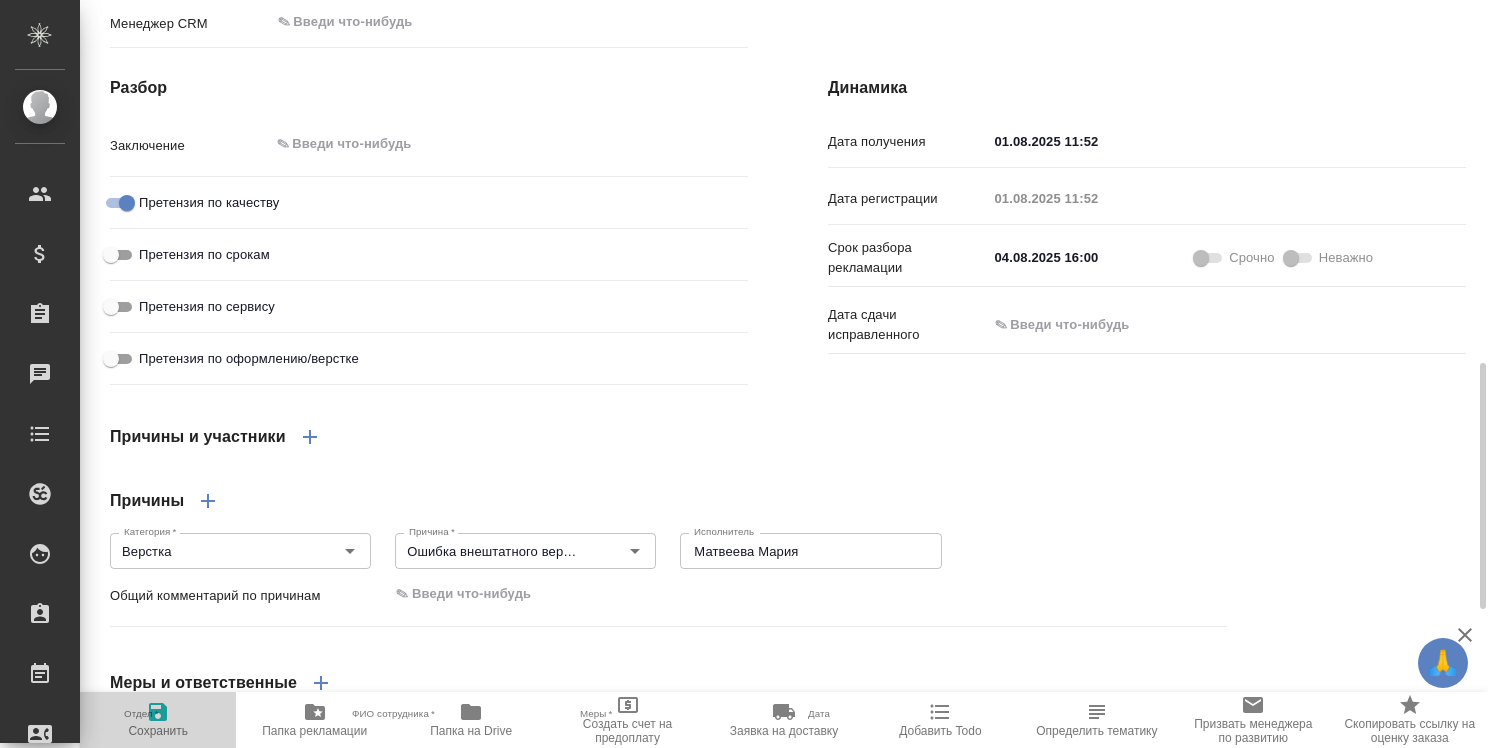 click 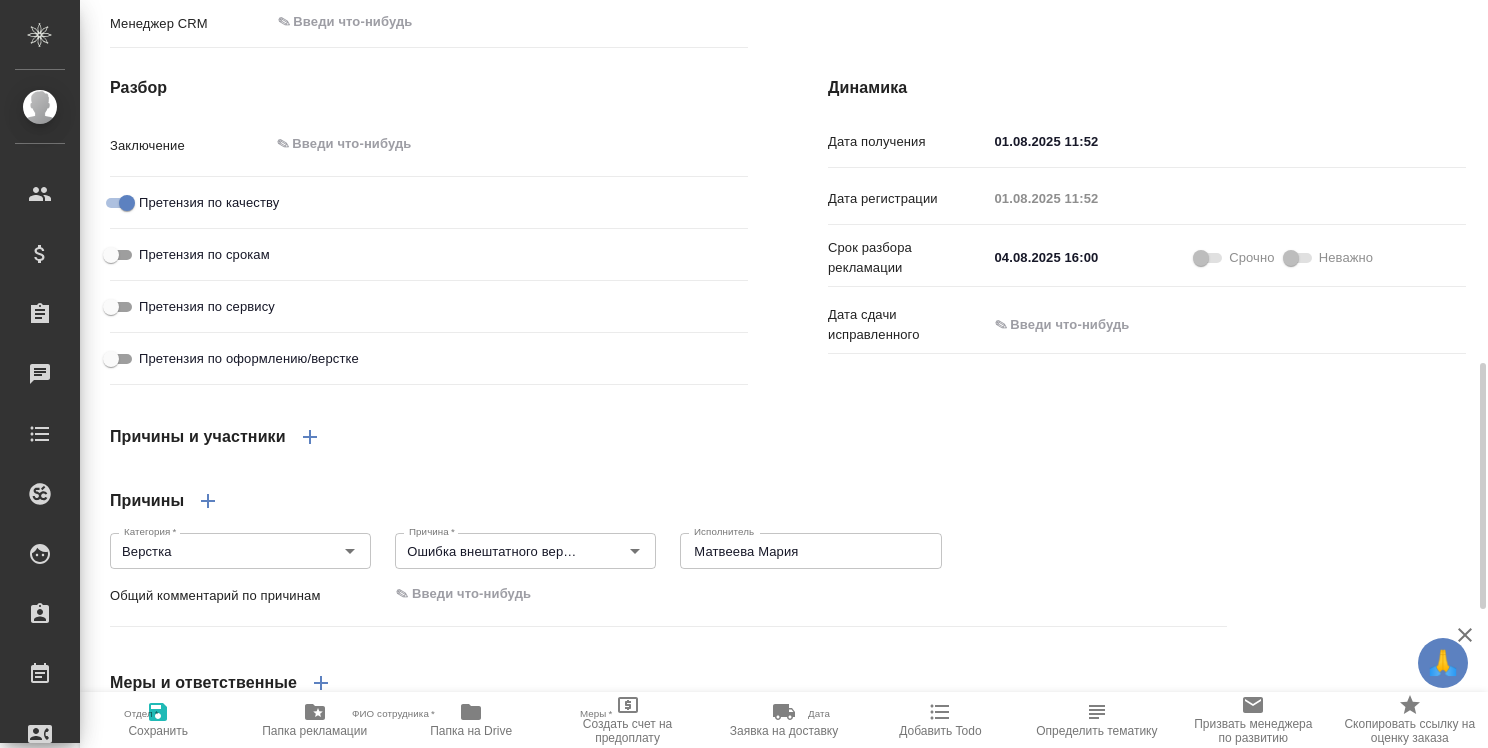 type on "x" 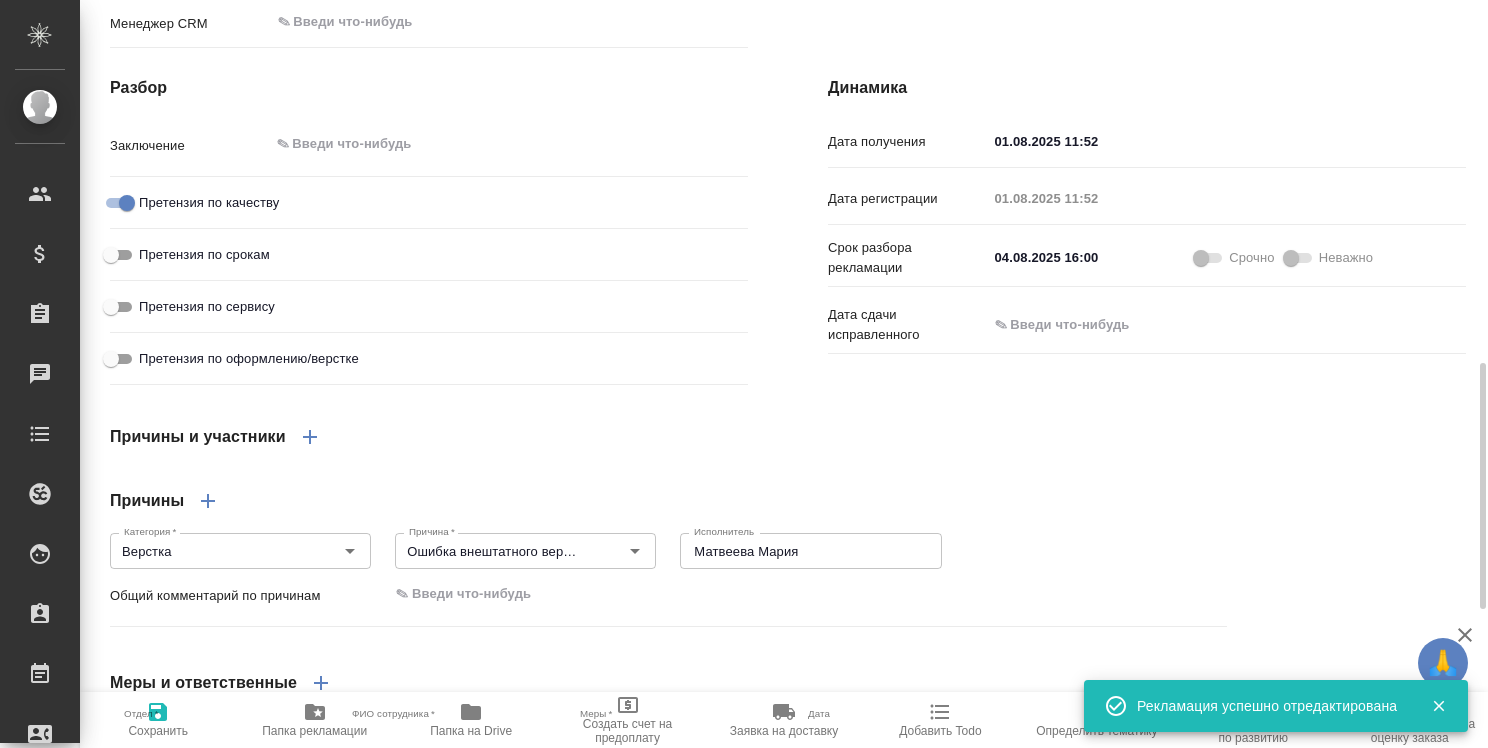 type on "x" 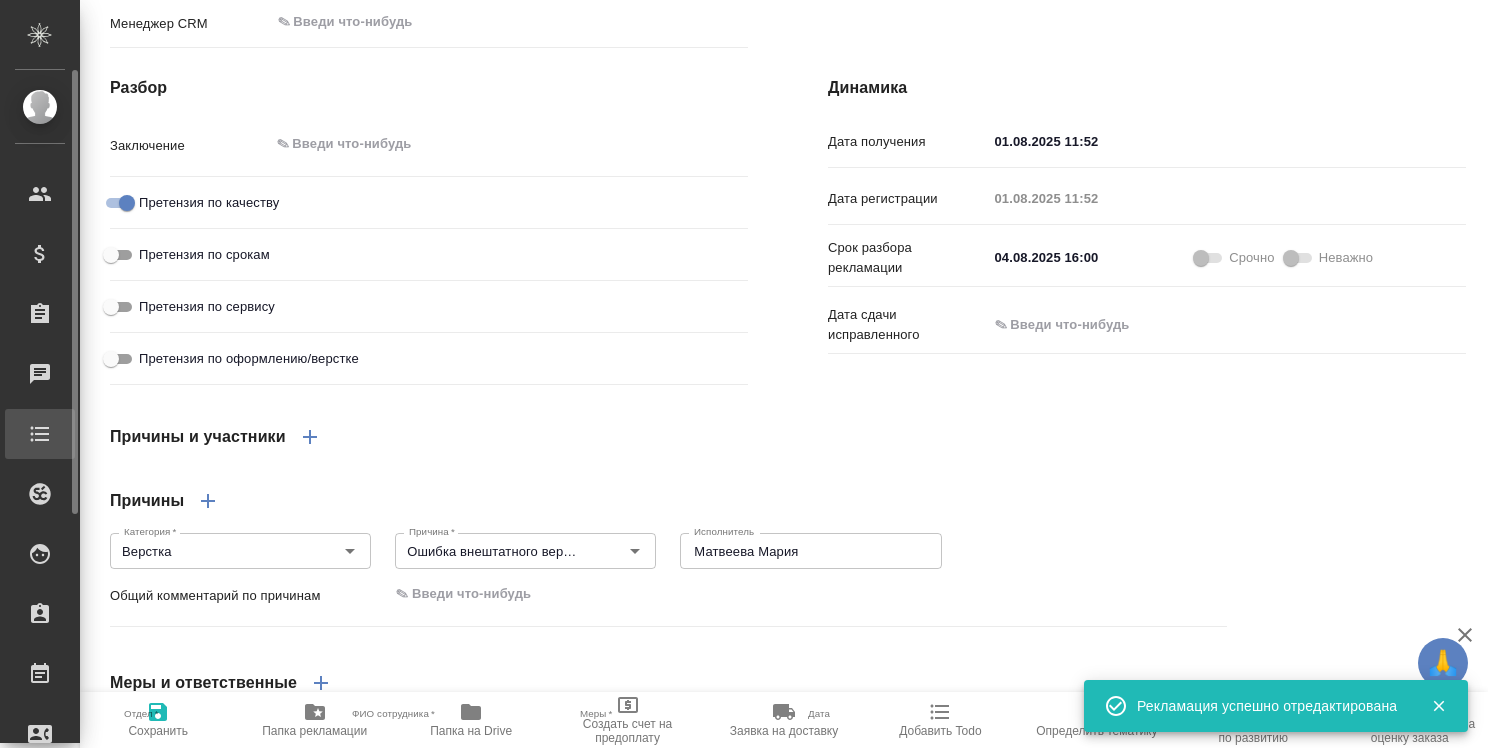 type on "x" 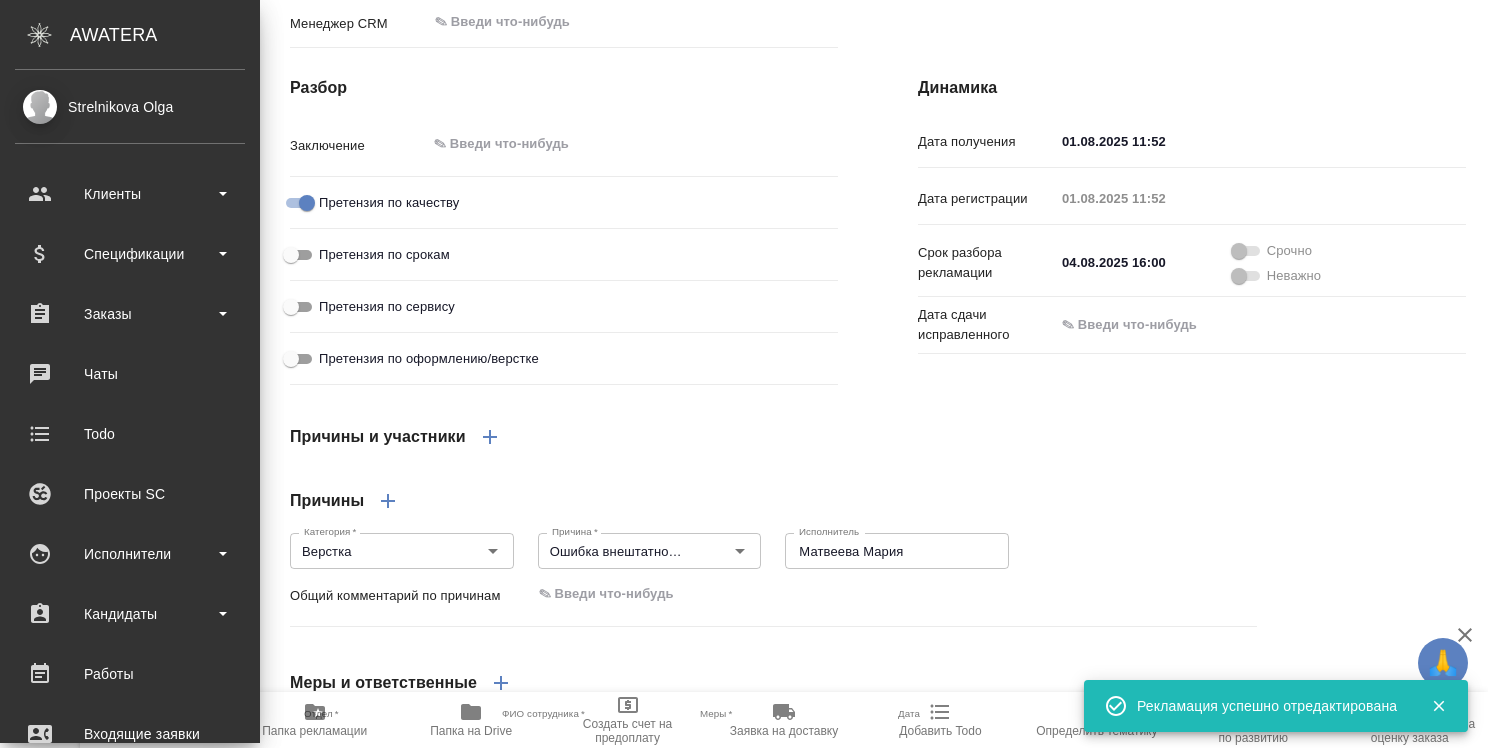 type on "x" 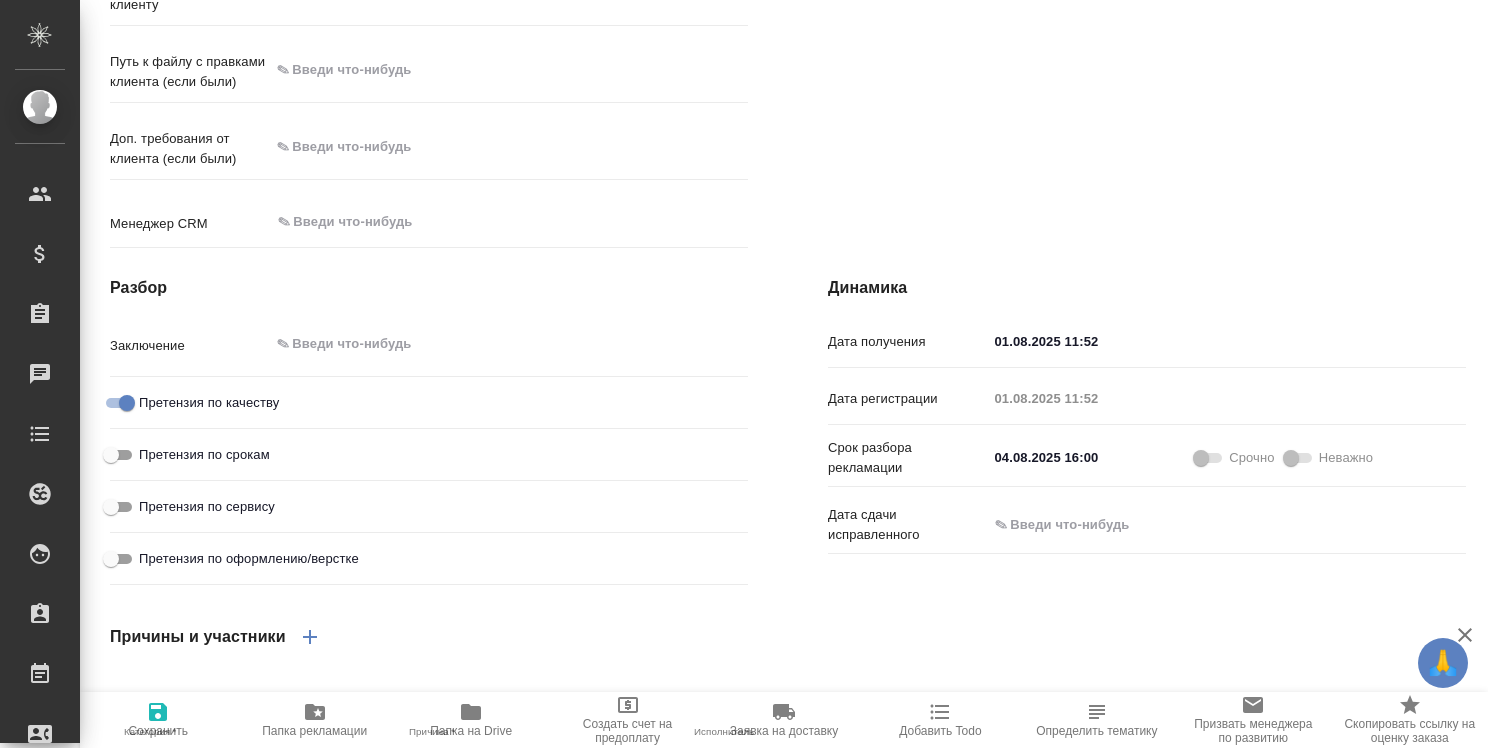 scroll, scrollTop: 300, scrollLeft: 0, axis: vertical 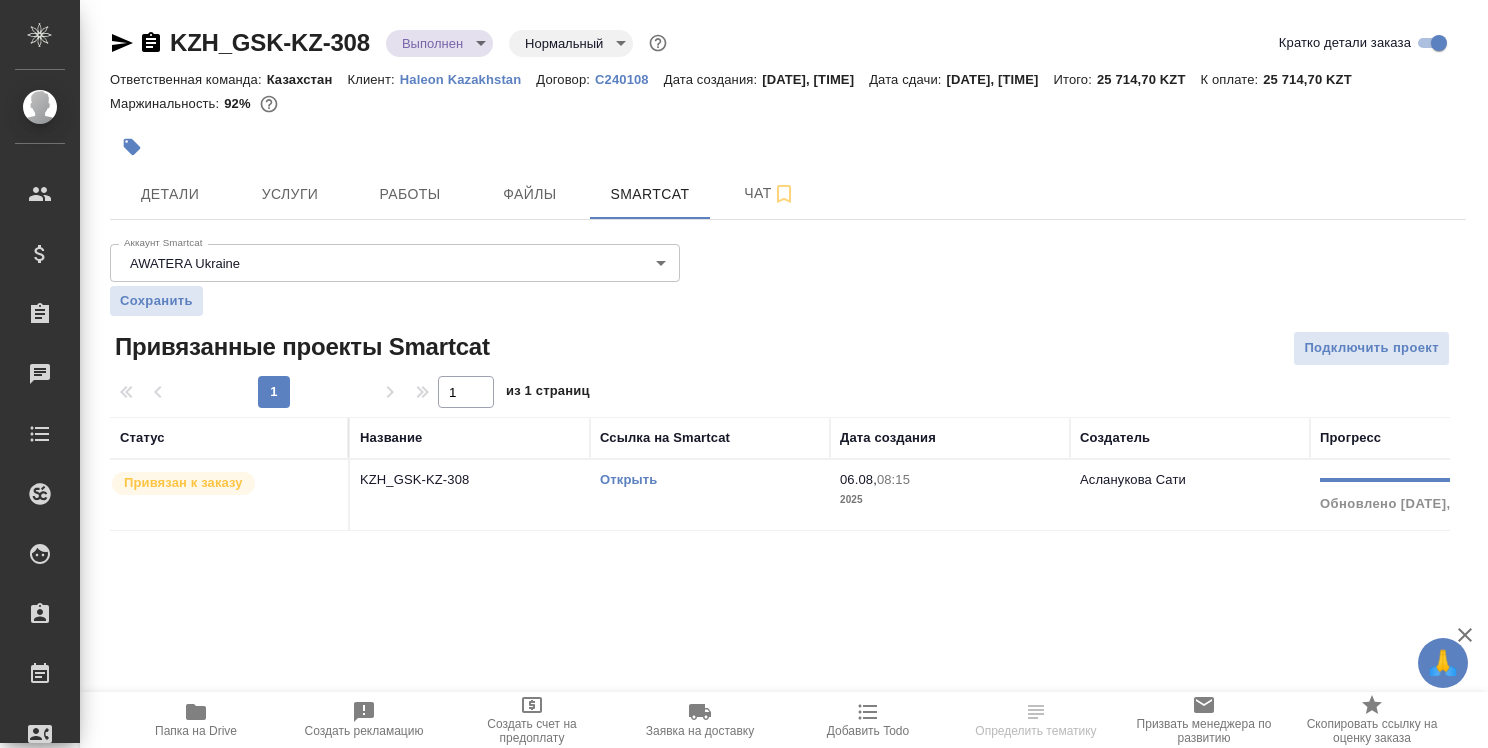 click on "Открыть" at bounding box center (628, 479) 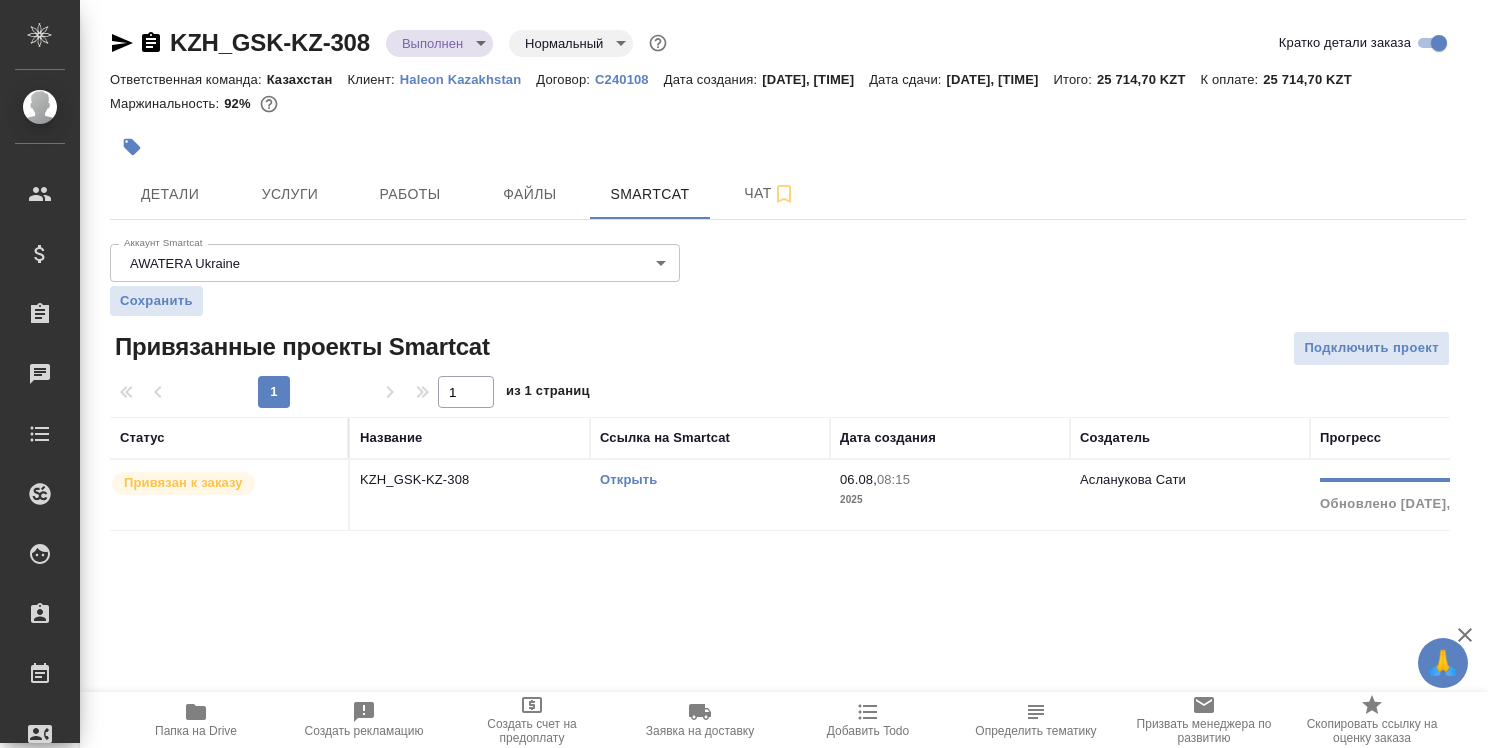 click on "Открыть" at bounding box center (628, 479) 